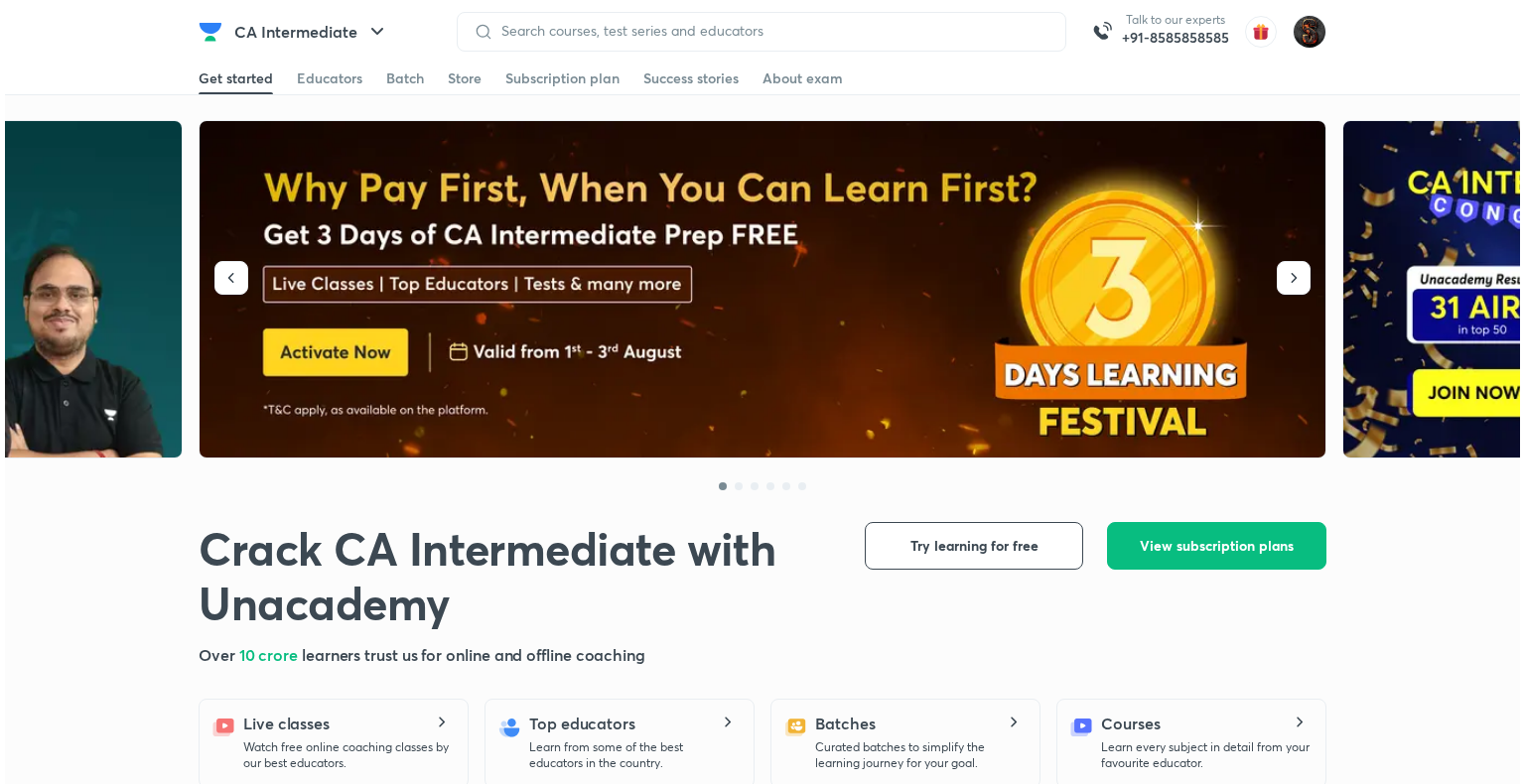 scroll, scrollTop: 0, scrollLeft: 0, axis: both 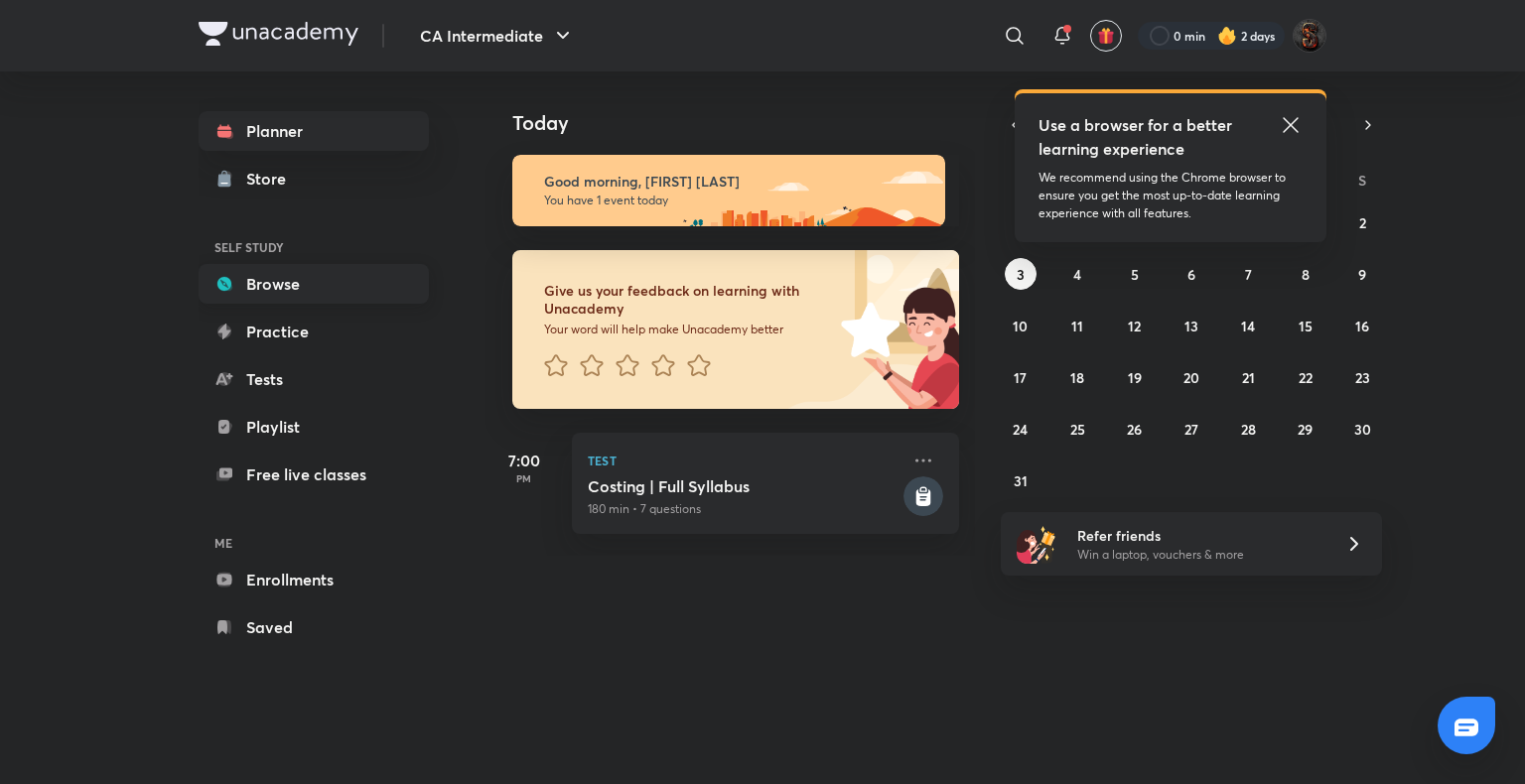 click on "Browse" at bounding box center [314, 284] 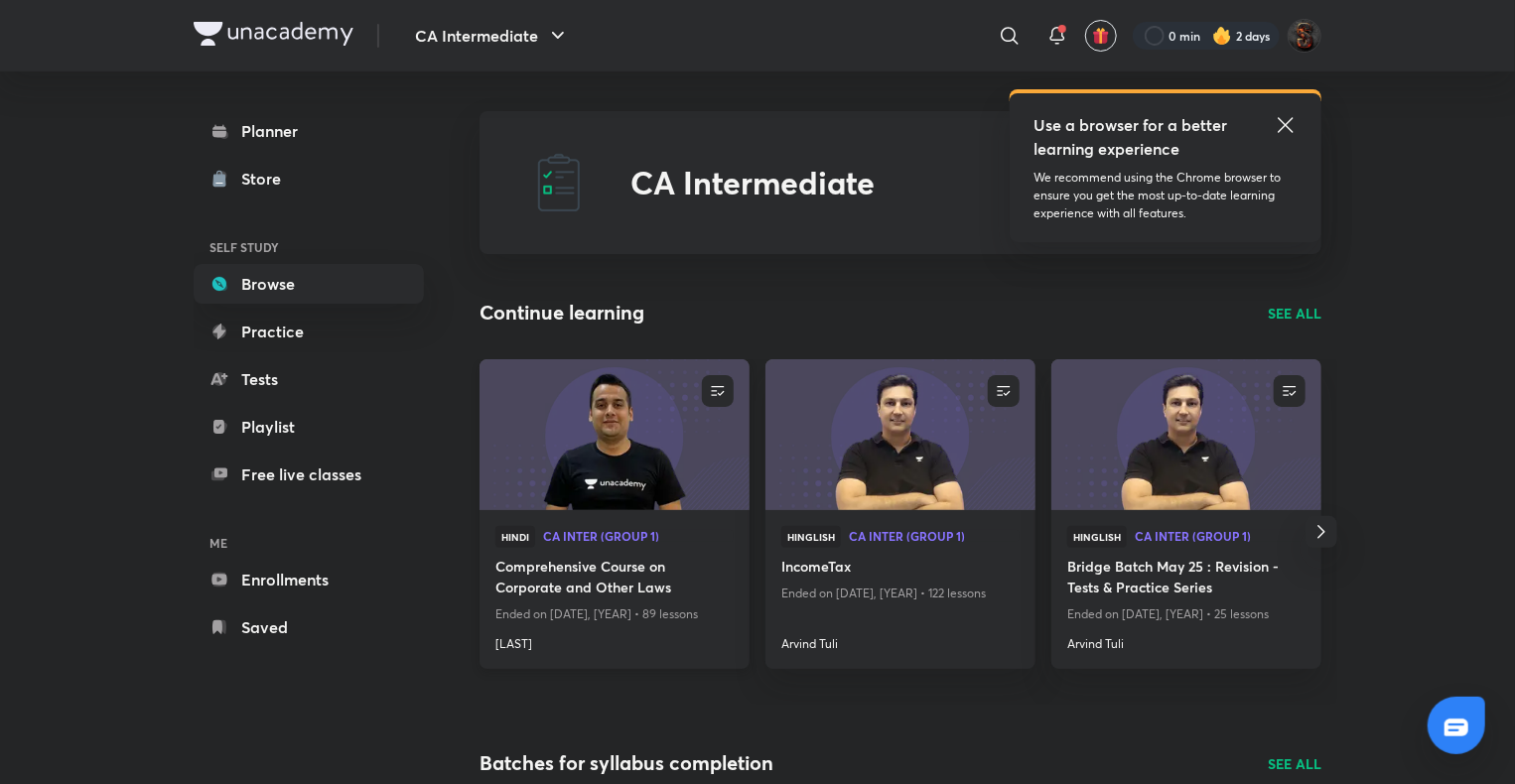 click at bounding box center [614, 434] 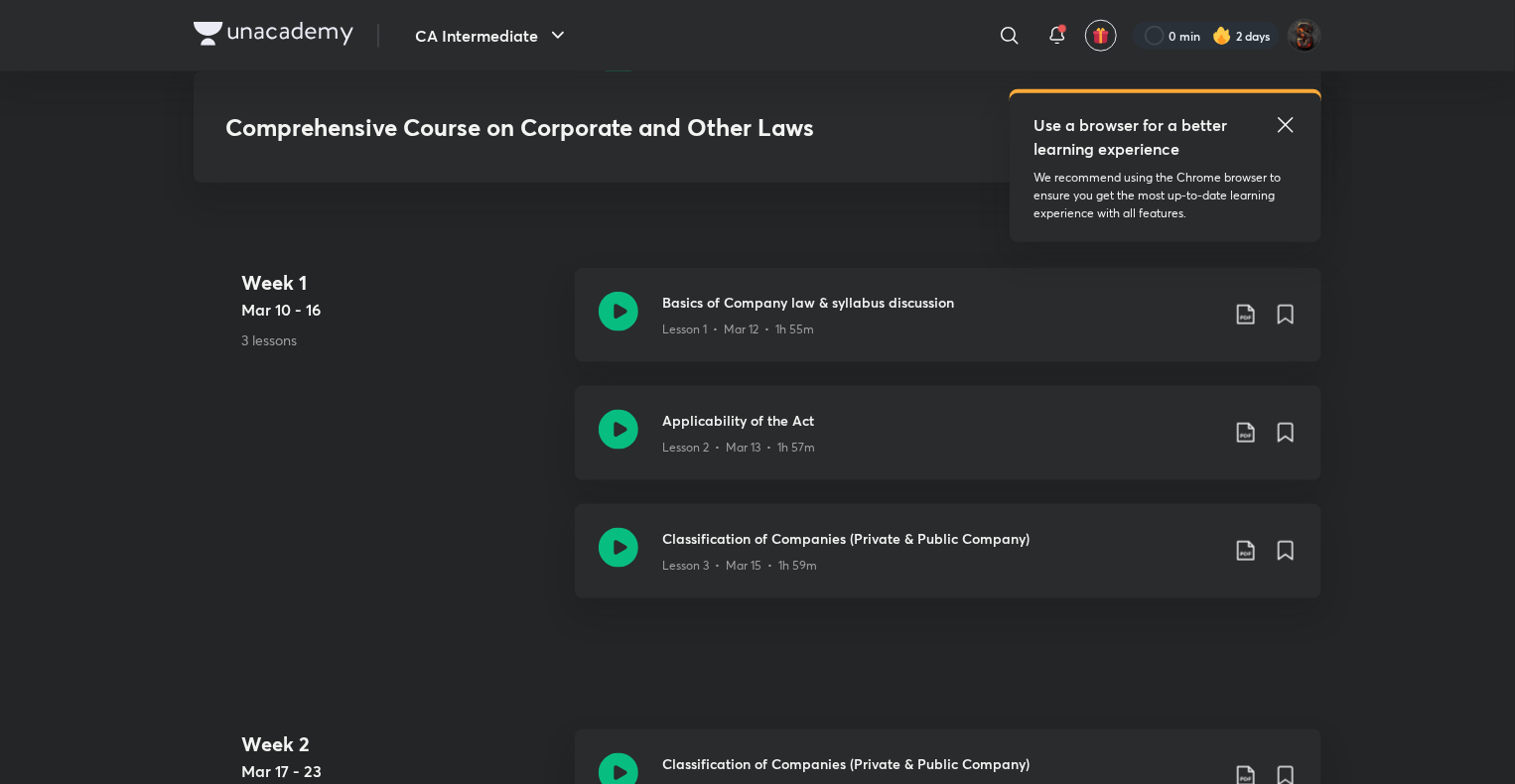 scroll, scrollTop: 1106, scrollLeft: 0, axis: vertical 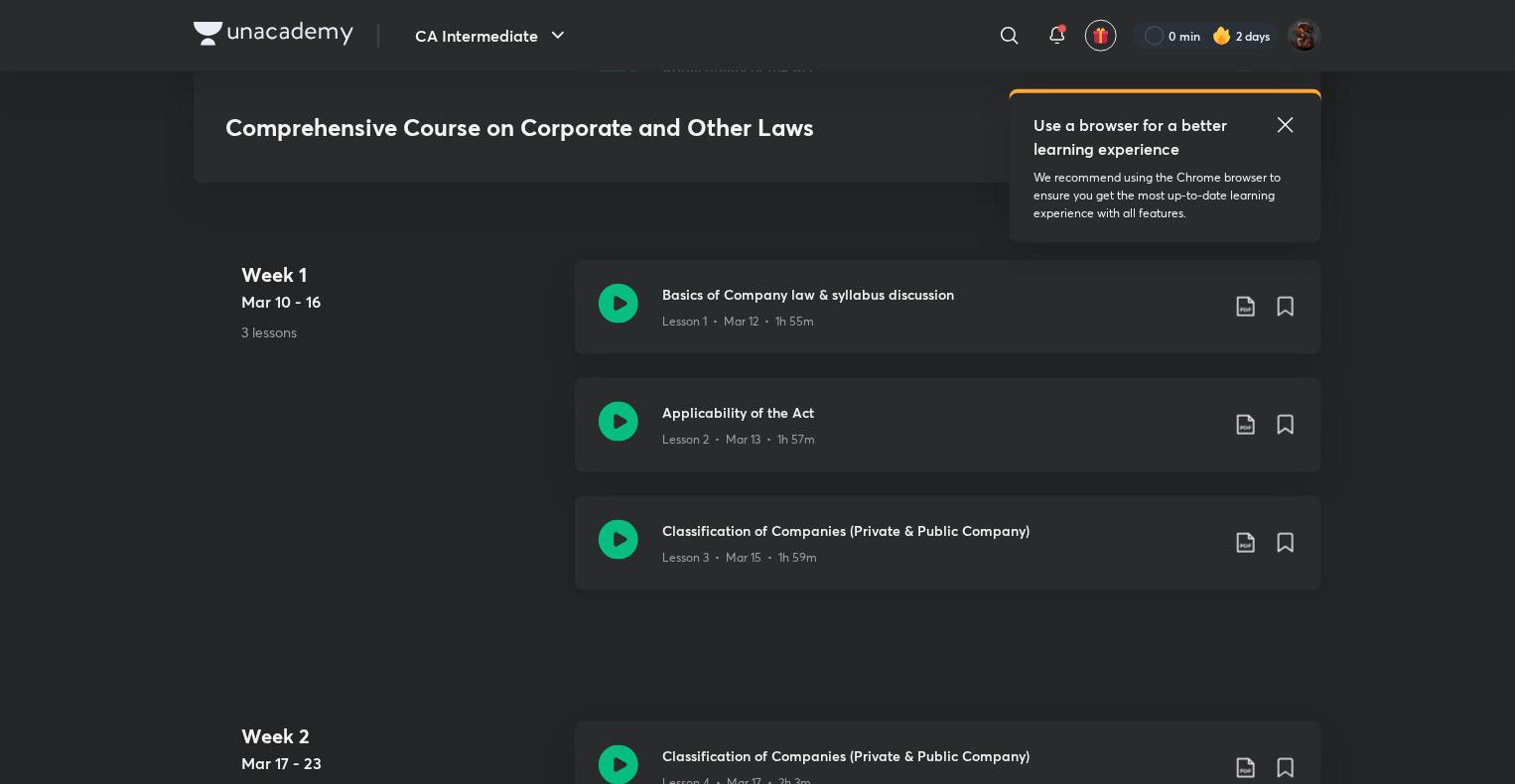 click on "Classification of Companies (Private & Public Company)" at bounding box center (940, 530) 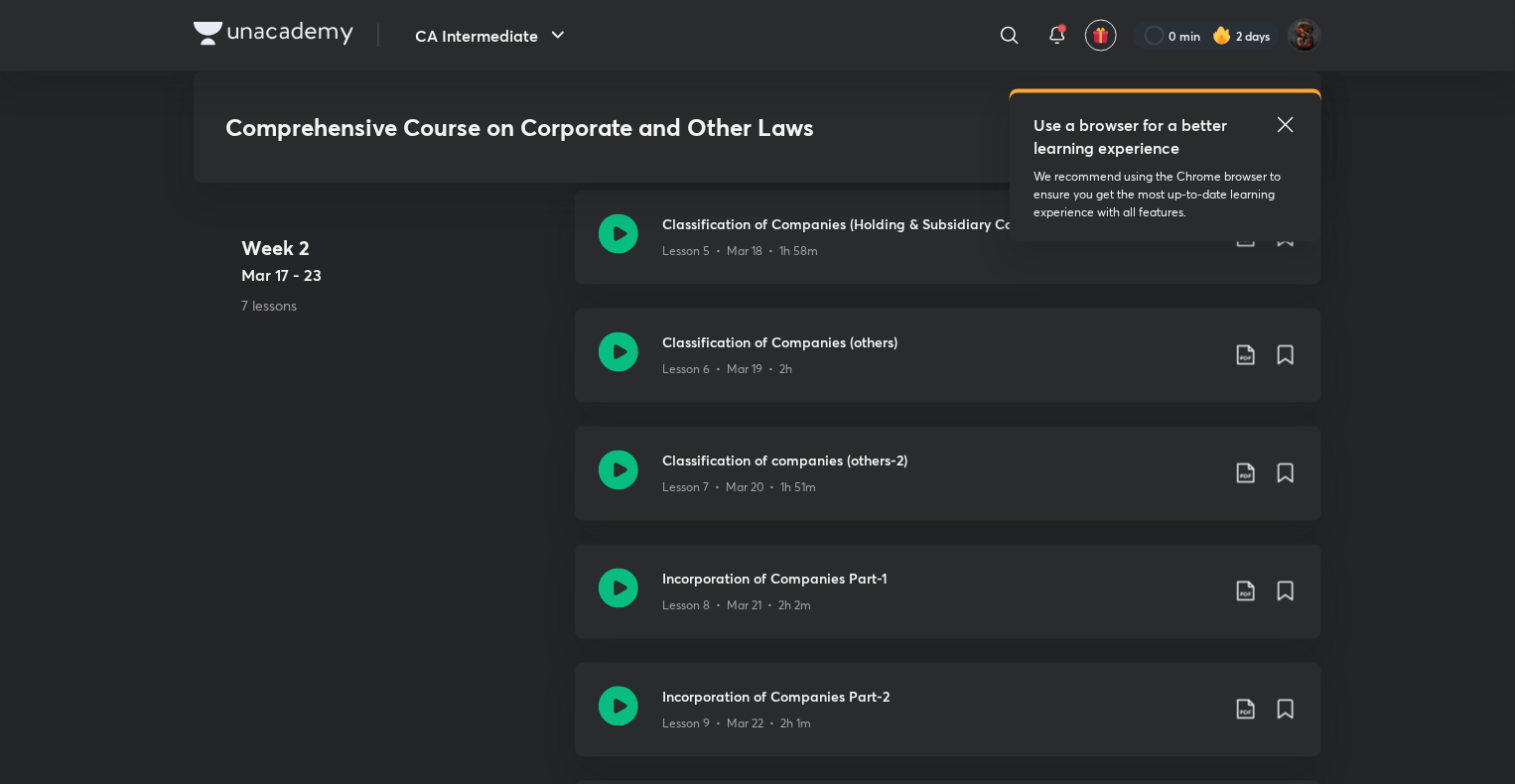 scroll, scrollTop: 1750, scrollLeft: 0, axis: vertical 